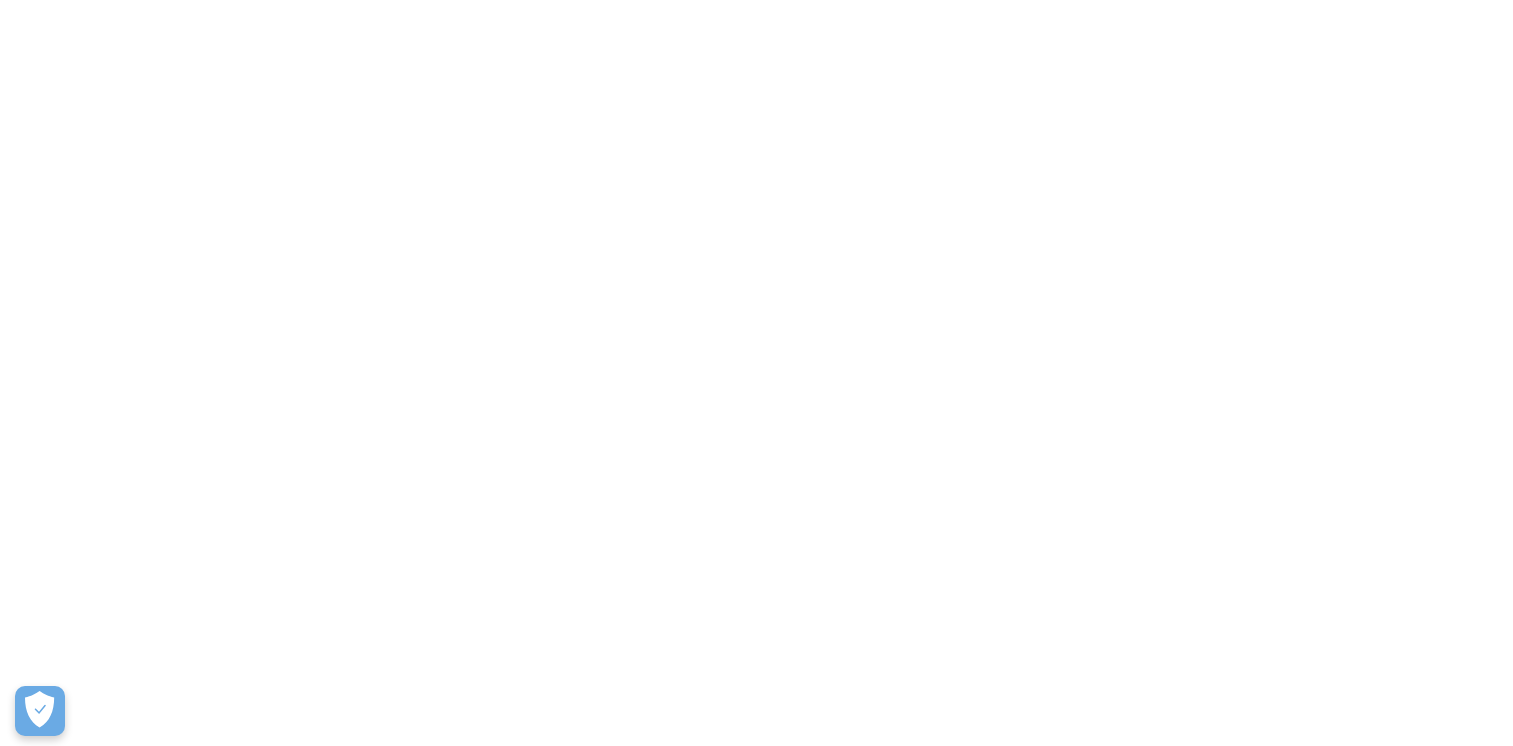 scroll, scrollTop: 0, scrollLeft: 0, axis: both 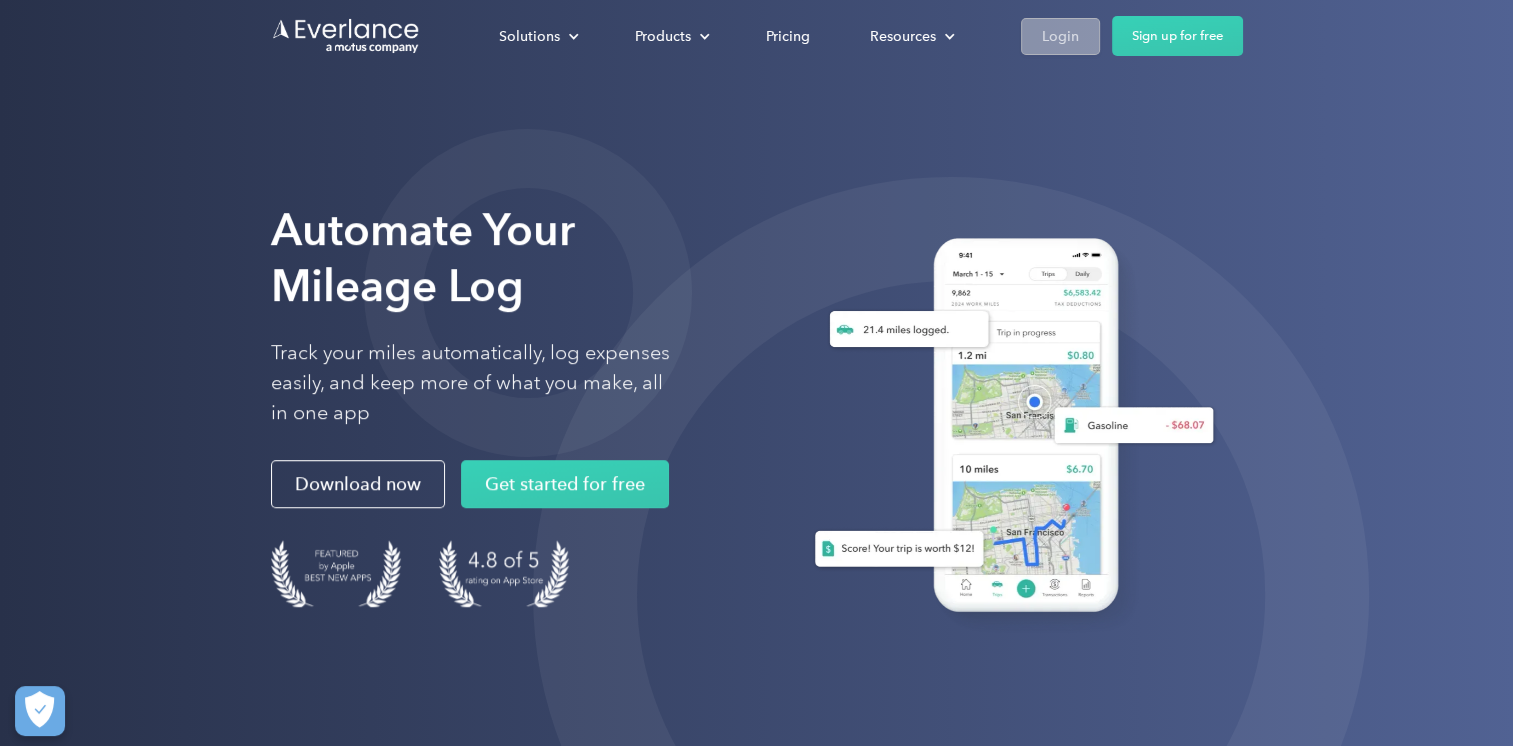 click on "Login" at bounding box center [1060, 36] 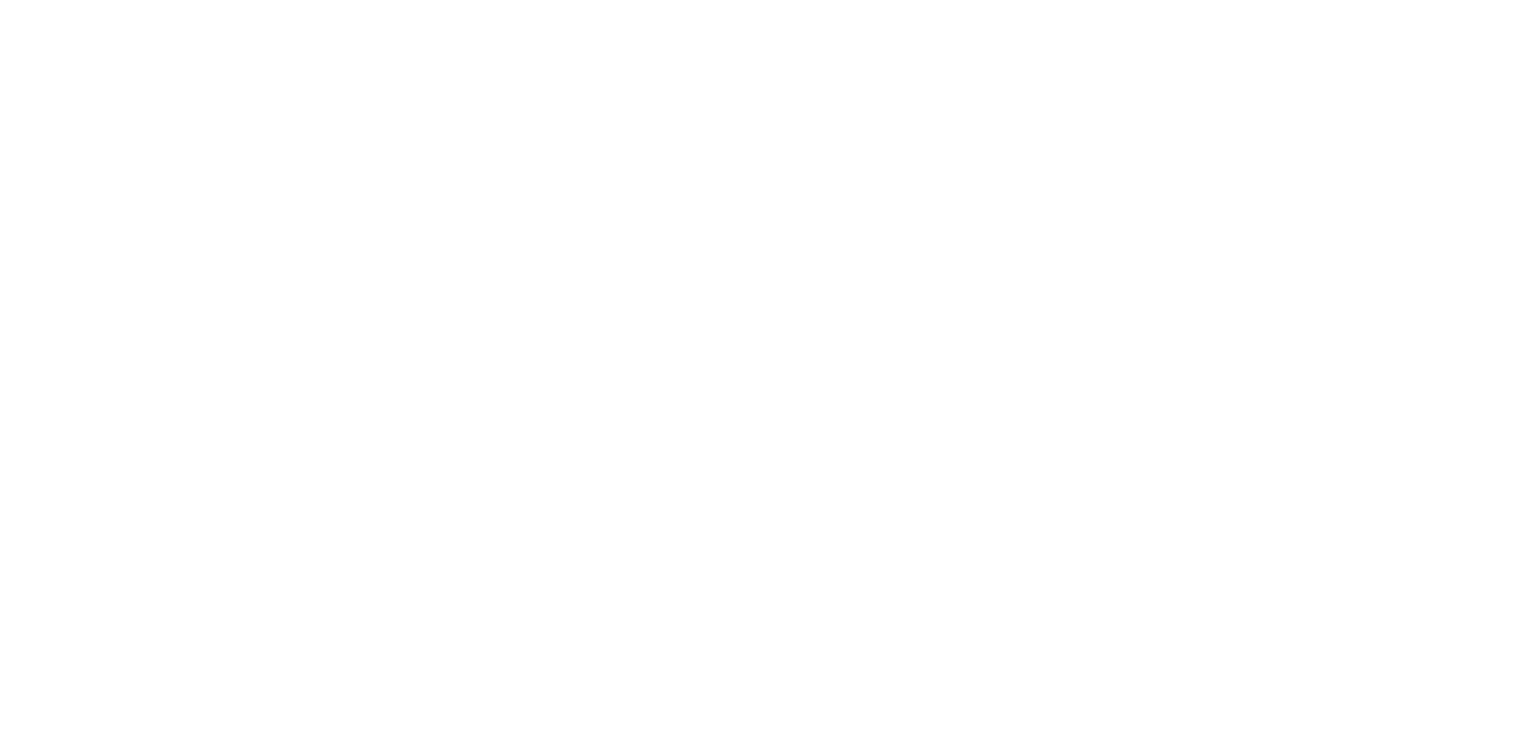 scroll, scrollTop: 0, scrollLeft: 0, axis: both 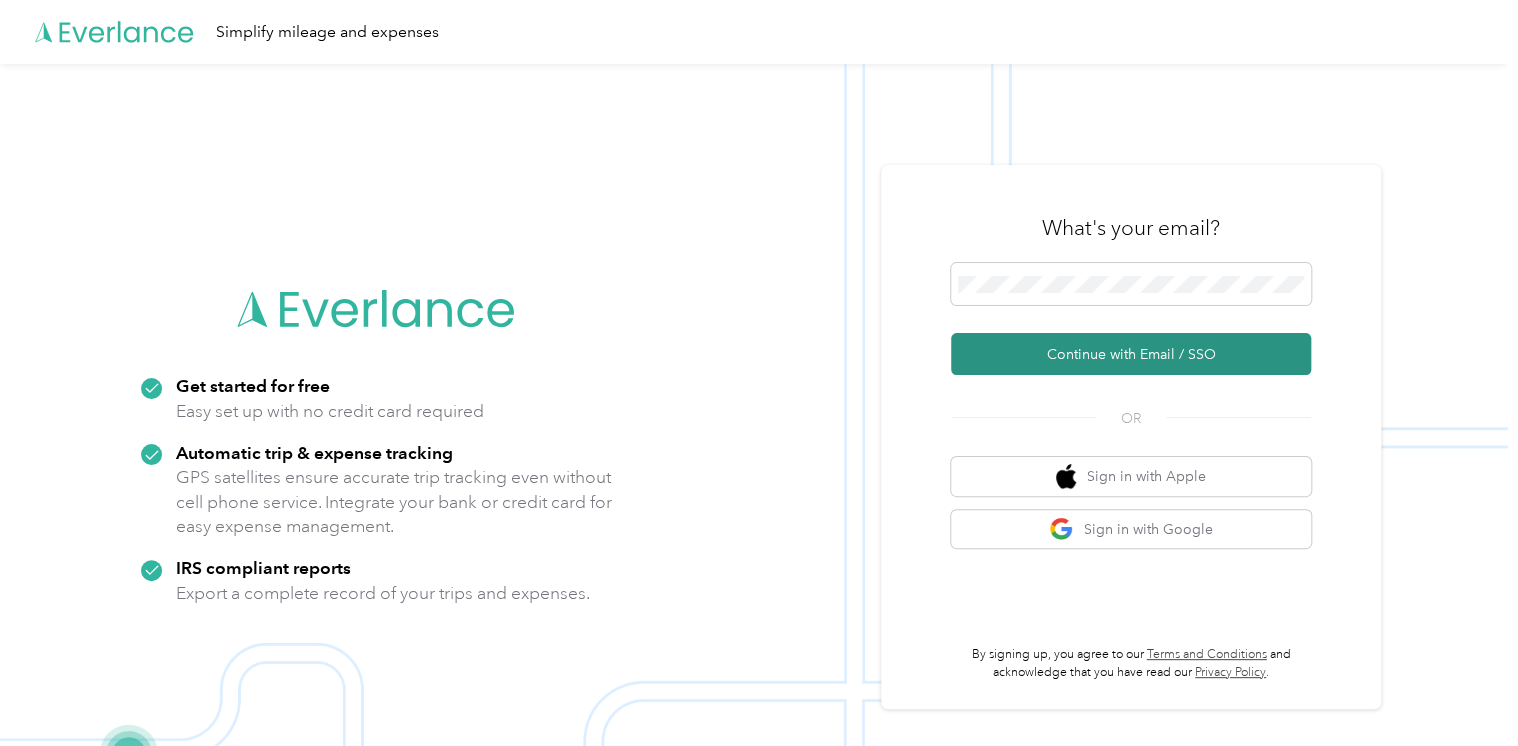 click on "Continue with Email / SSO" at bounding box center (1131, 354) 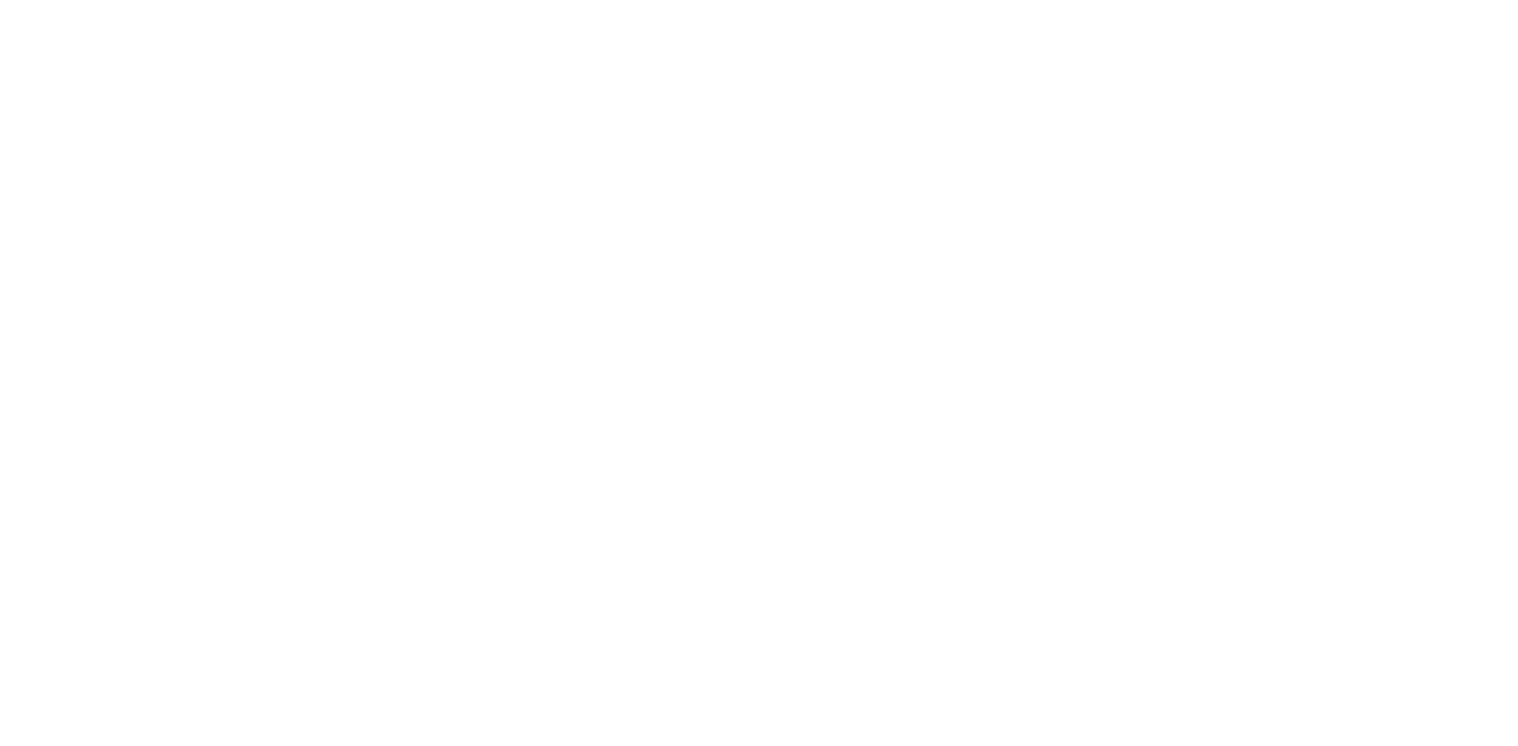 scroll, scrollTop: 0, scrollLeft: 0, axis: both 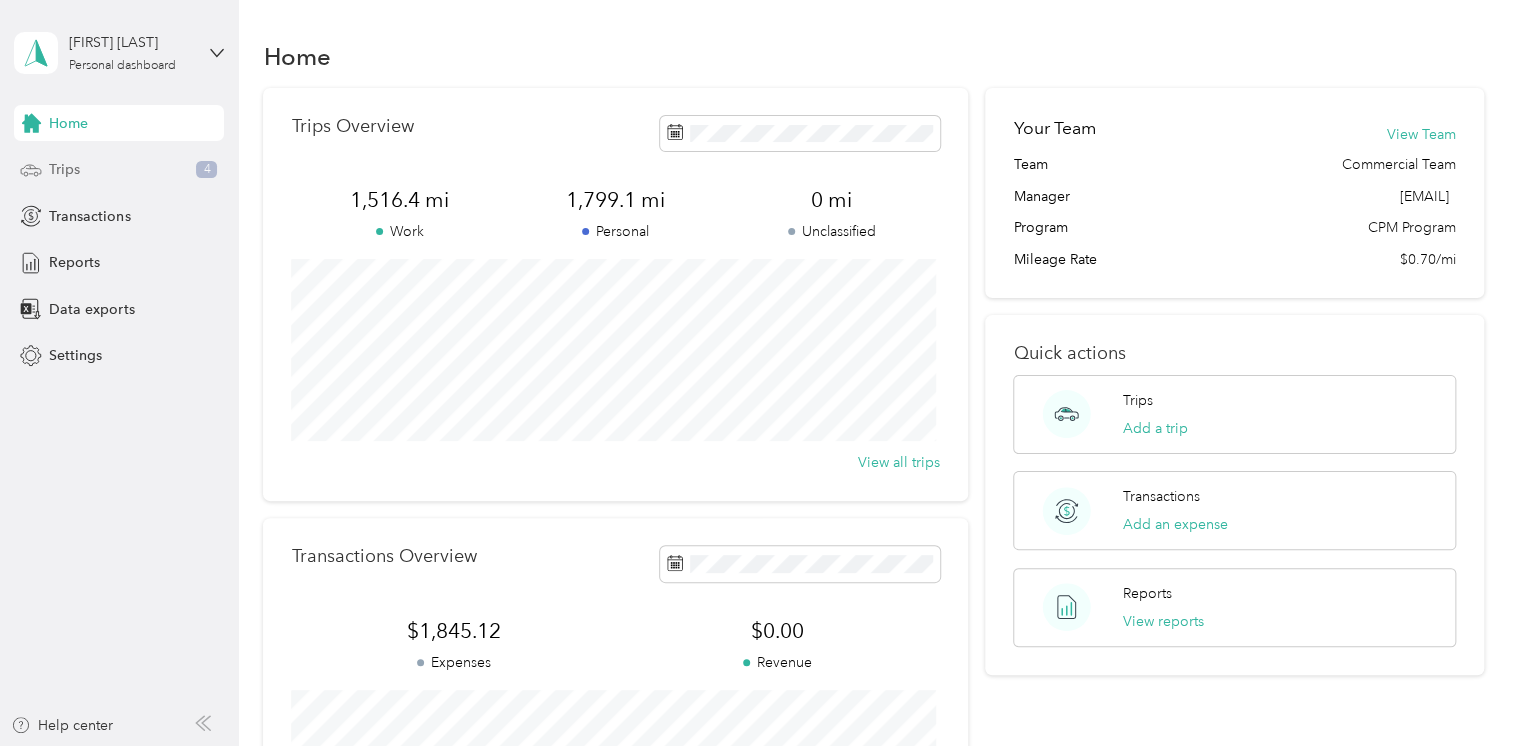 click on "Trips 4" at bounding box center (119, 170) 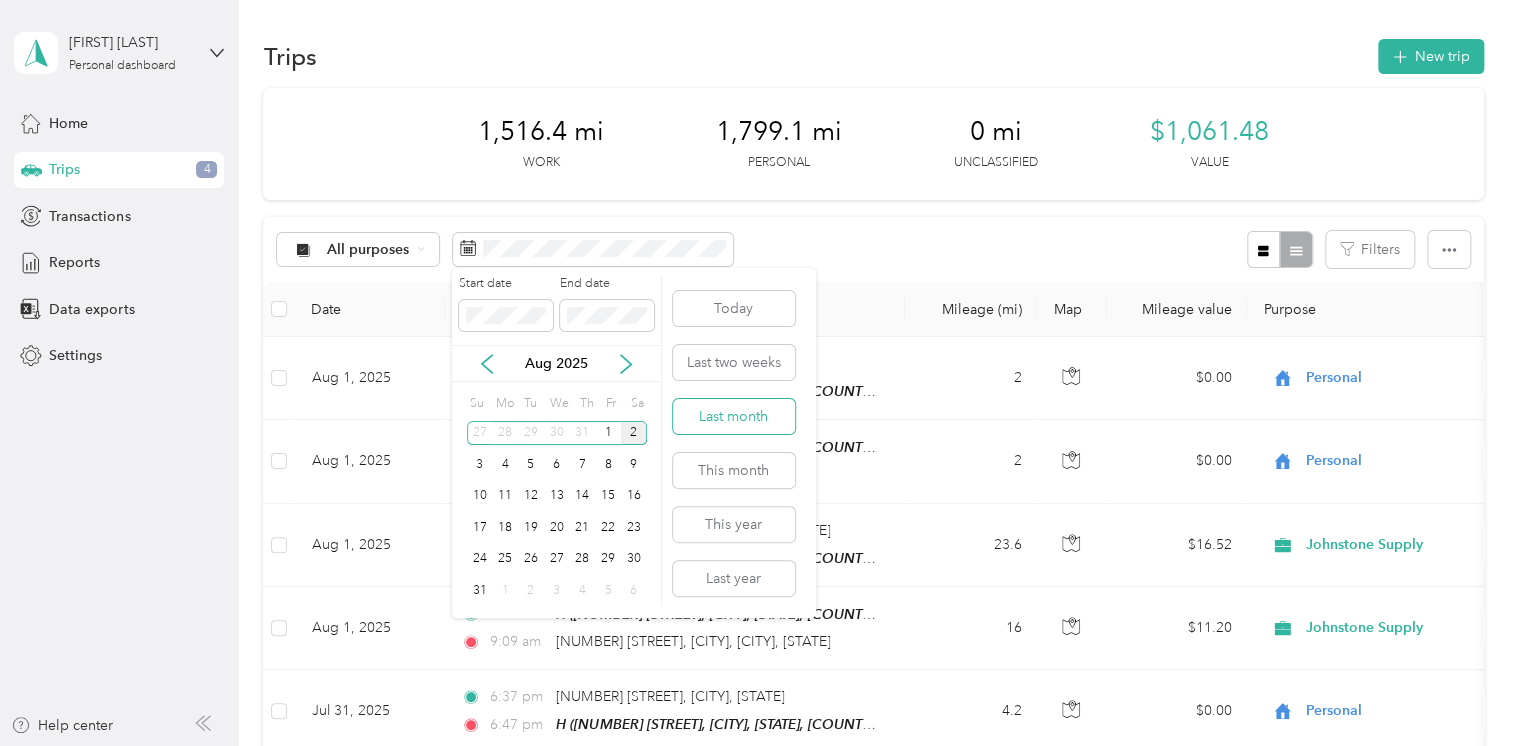 click on "Last month" at bounding box center [734, 416] 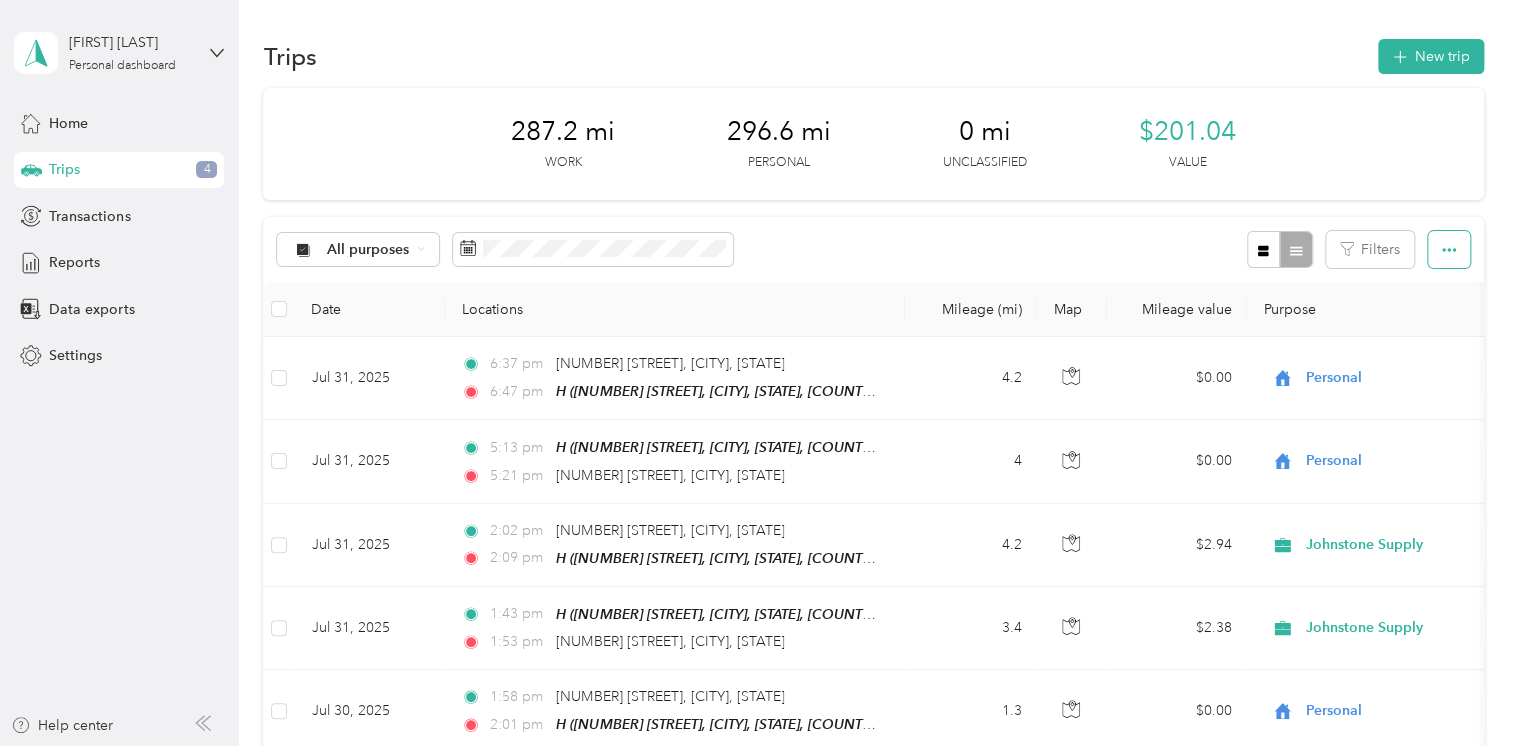 click at bounding box center [1449, 249] 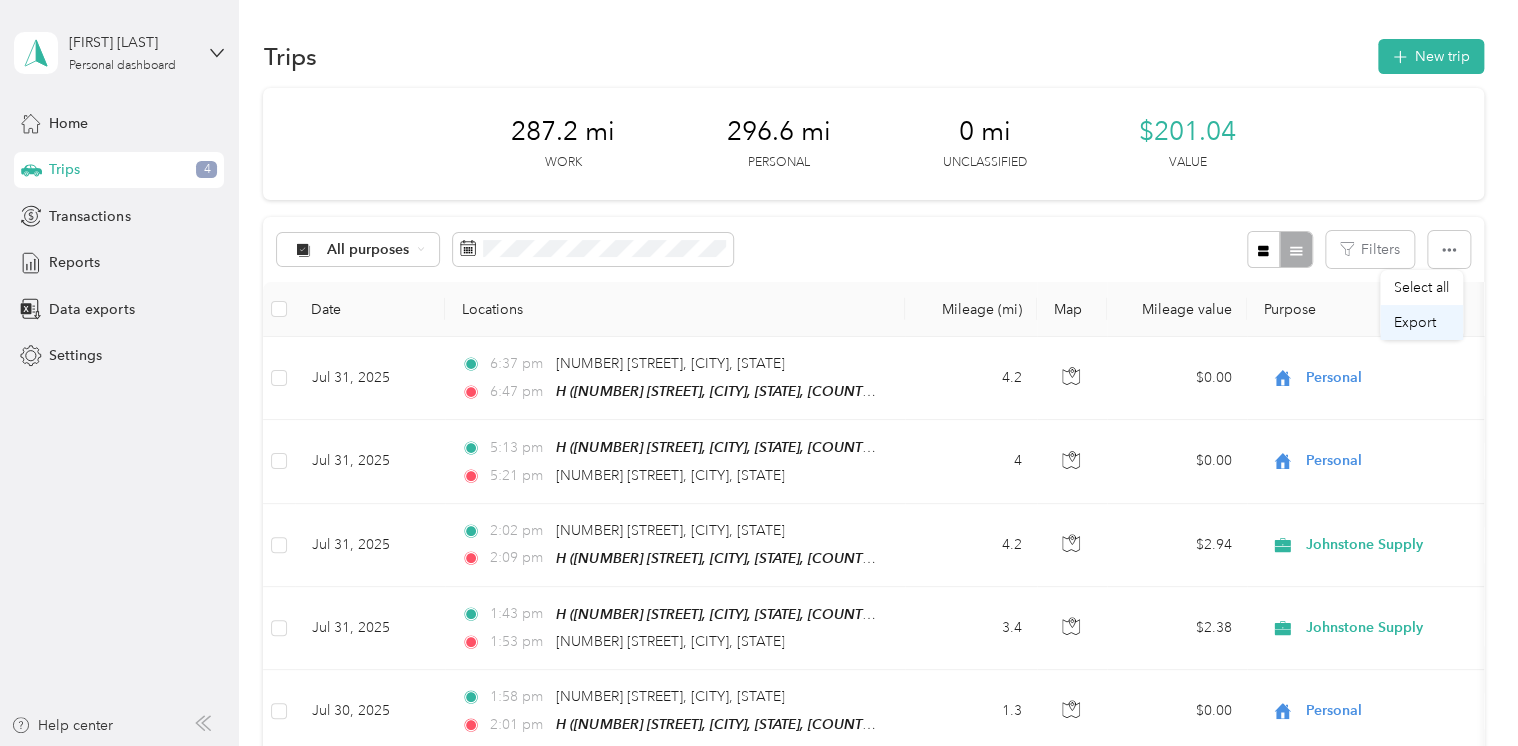 click on "Export" at bounding box center (1415, 322) 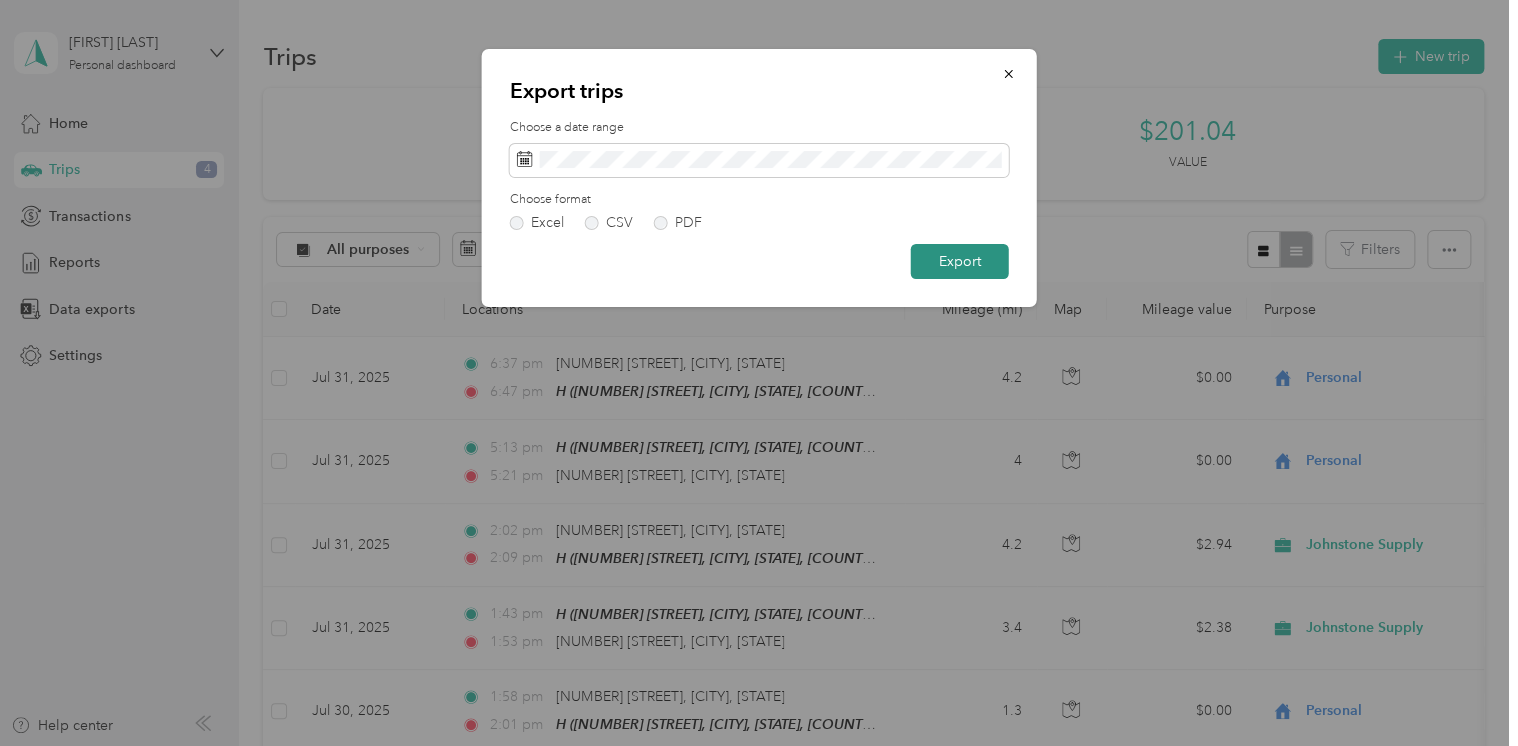 click on "Export" at bounding box center [960, 261] 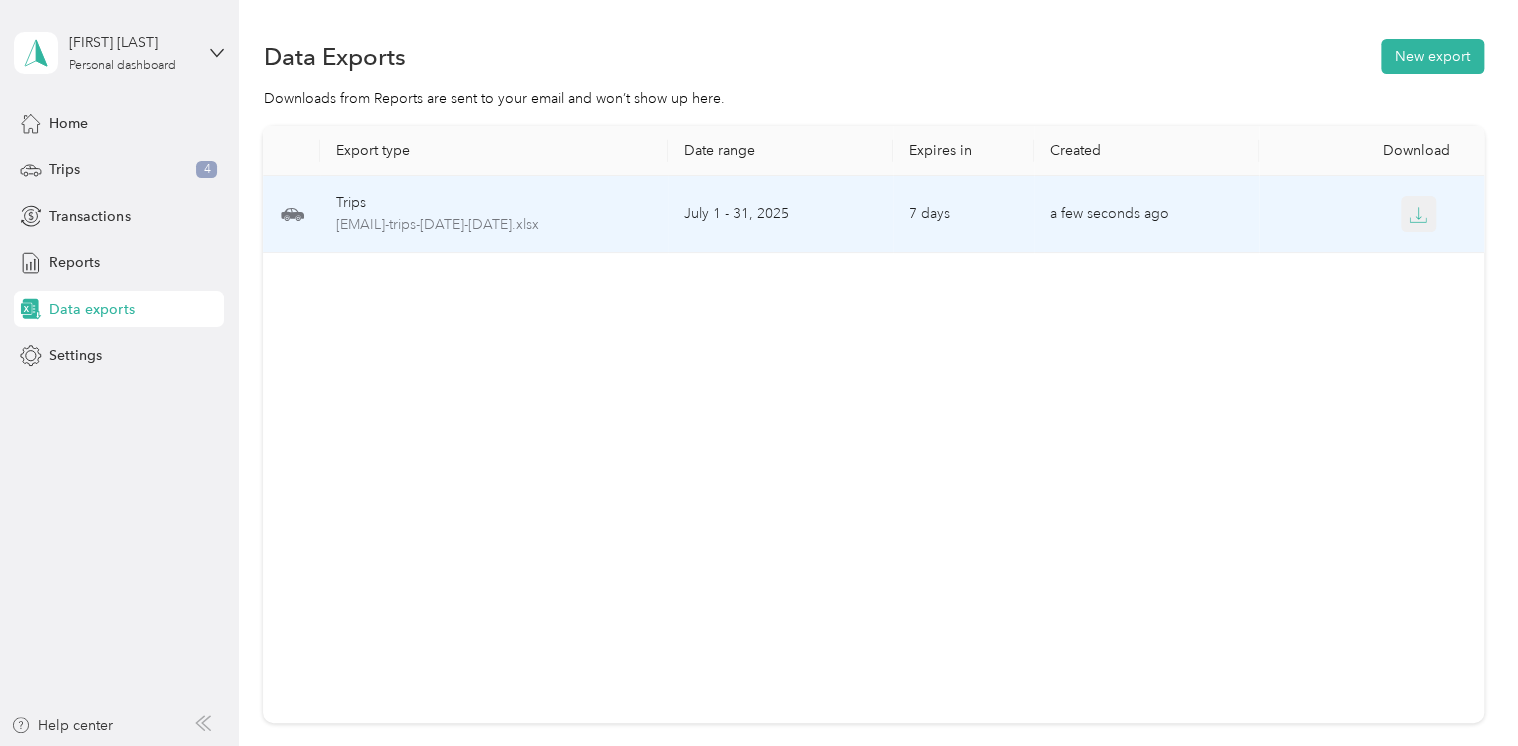 click 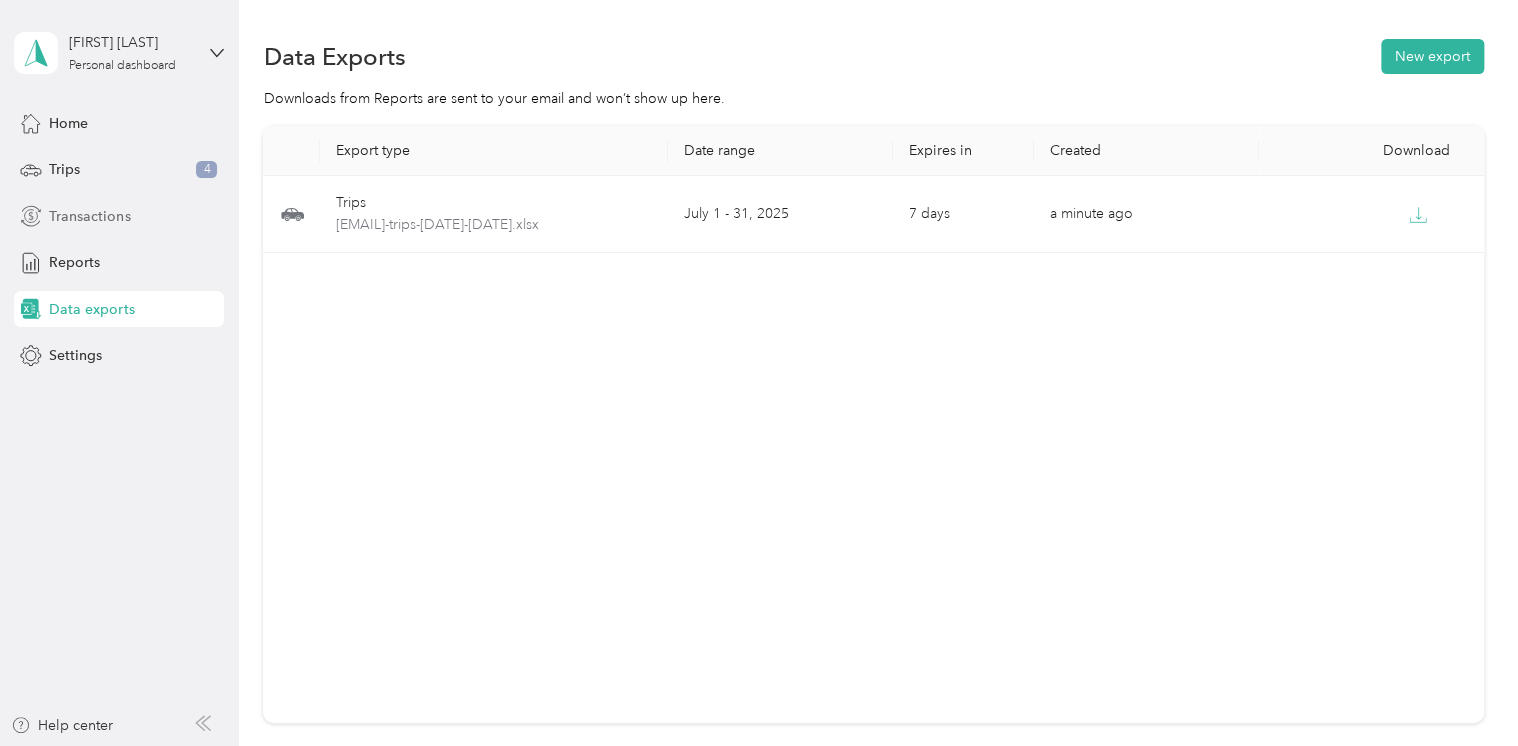 click on "Transactions" at bounding box center (89, 216) 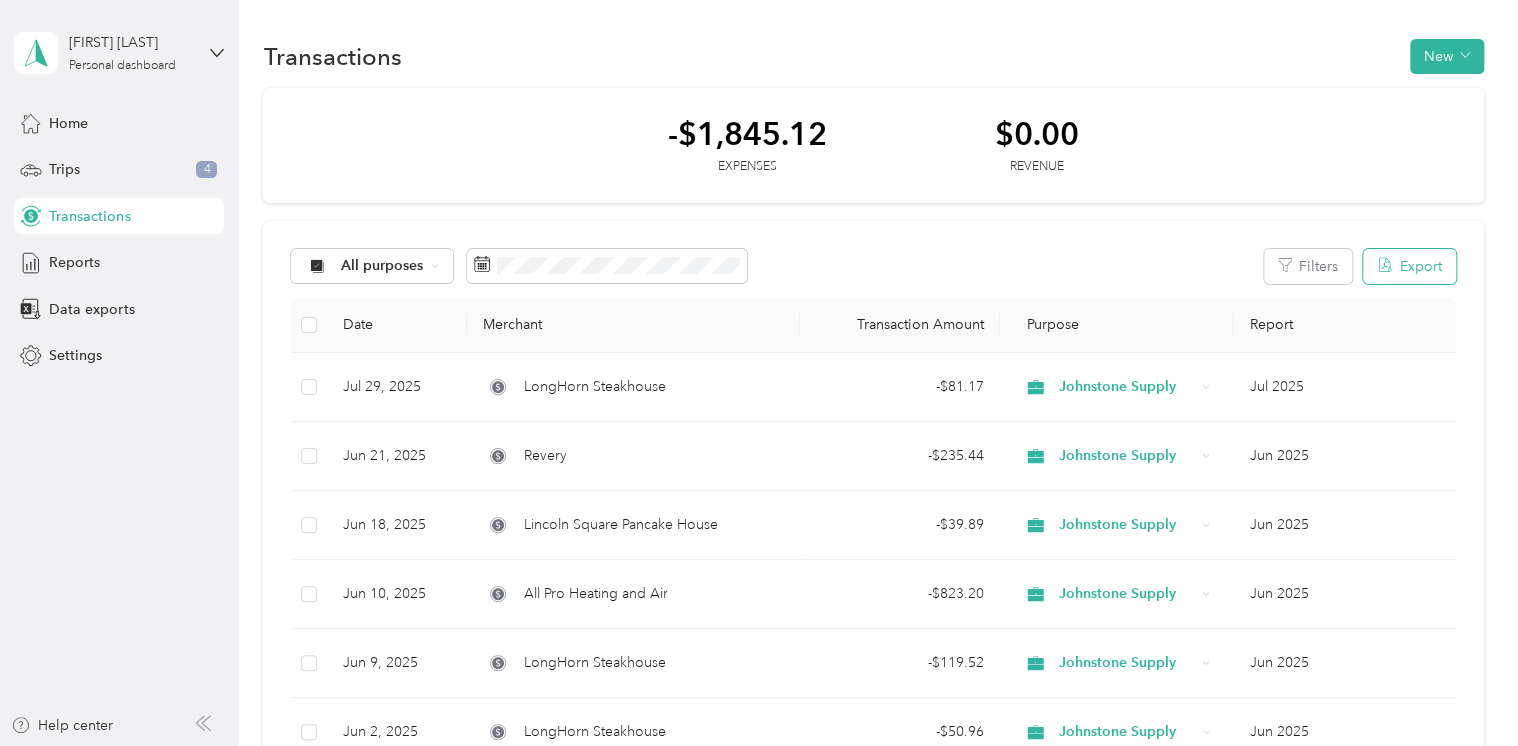 click on "Export" at bounding box center (1409, 266) 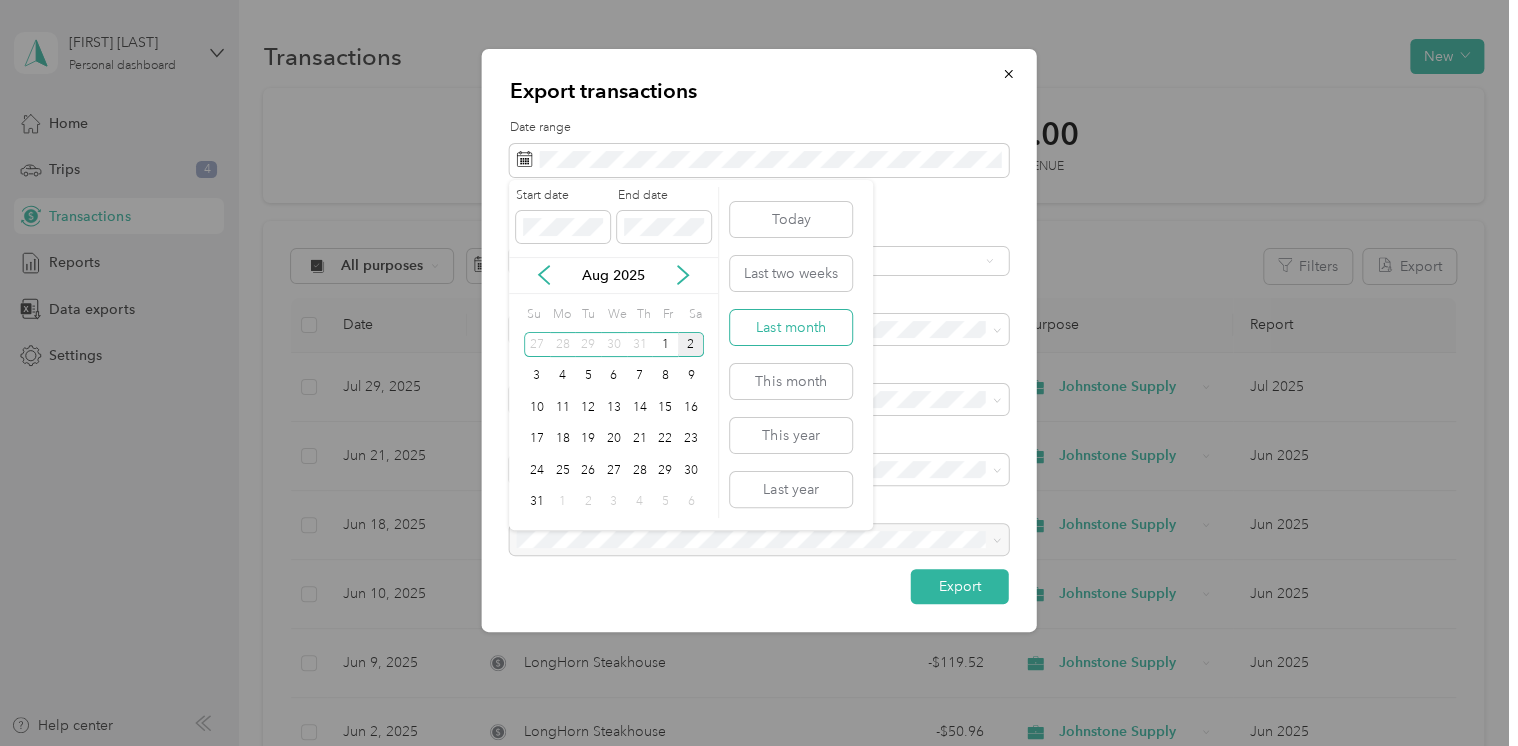click on "Last month" at bounding box center (791, 327) 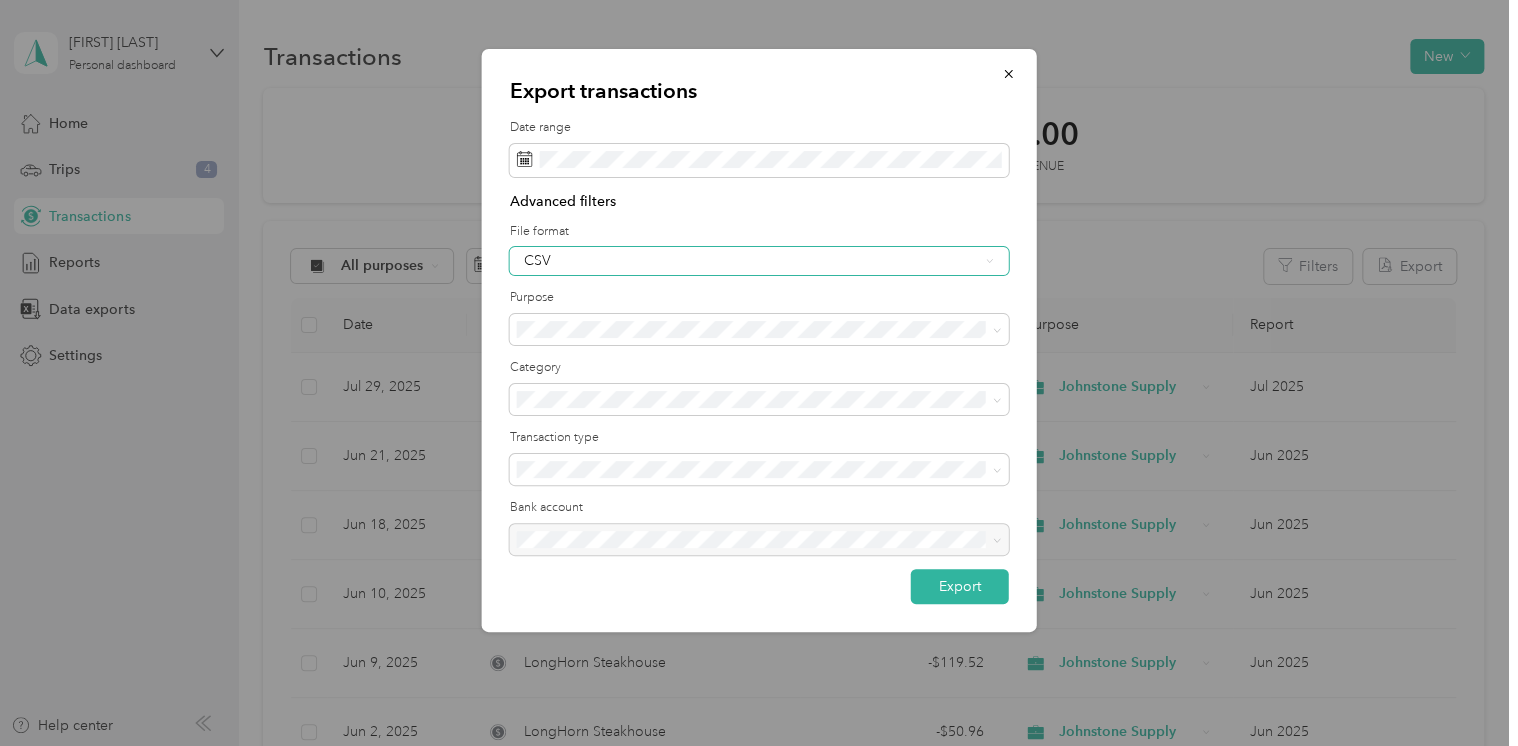 click on "CSV" at bounding box center [751, 261] 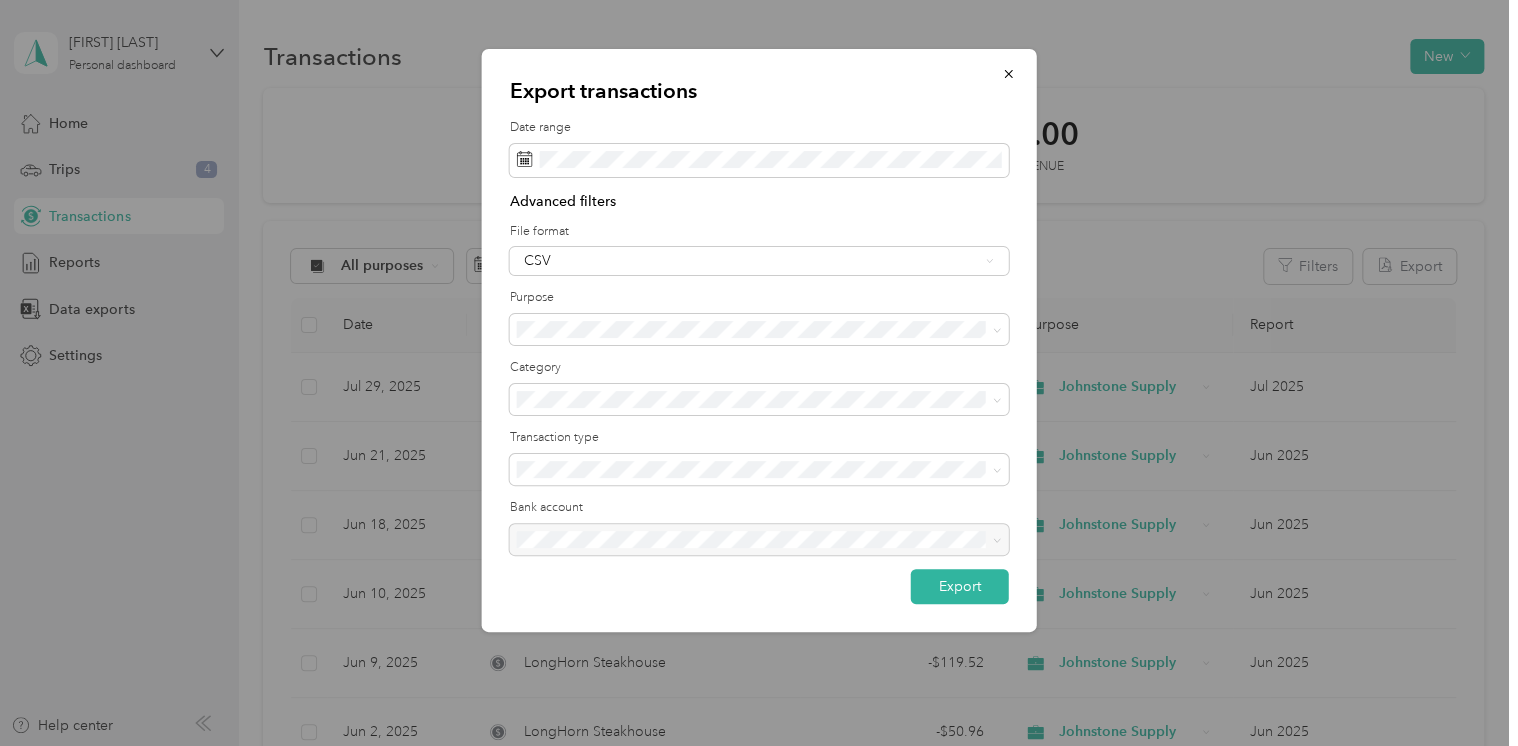 click on "PDF" at bounding box center [758, 354] 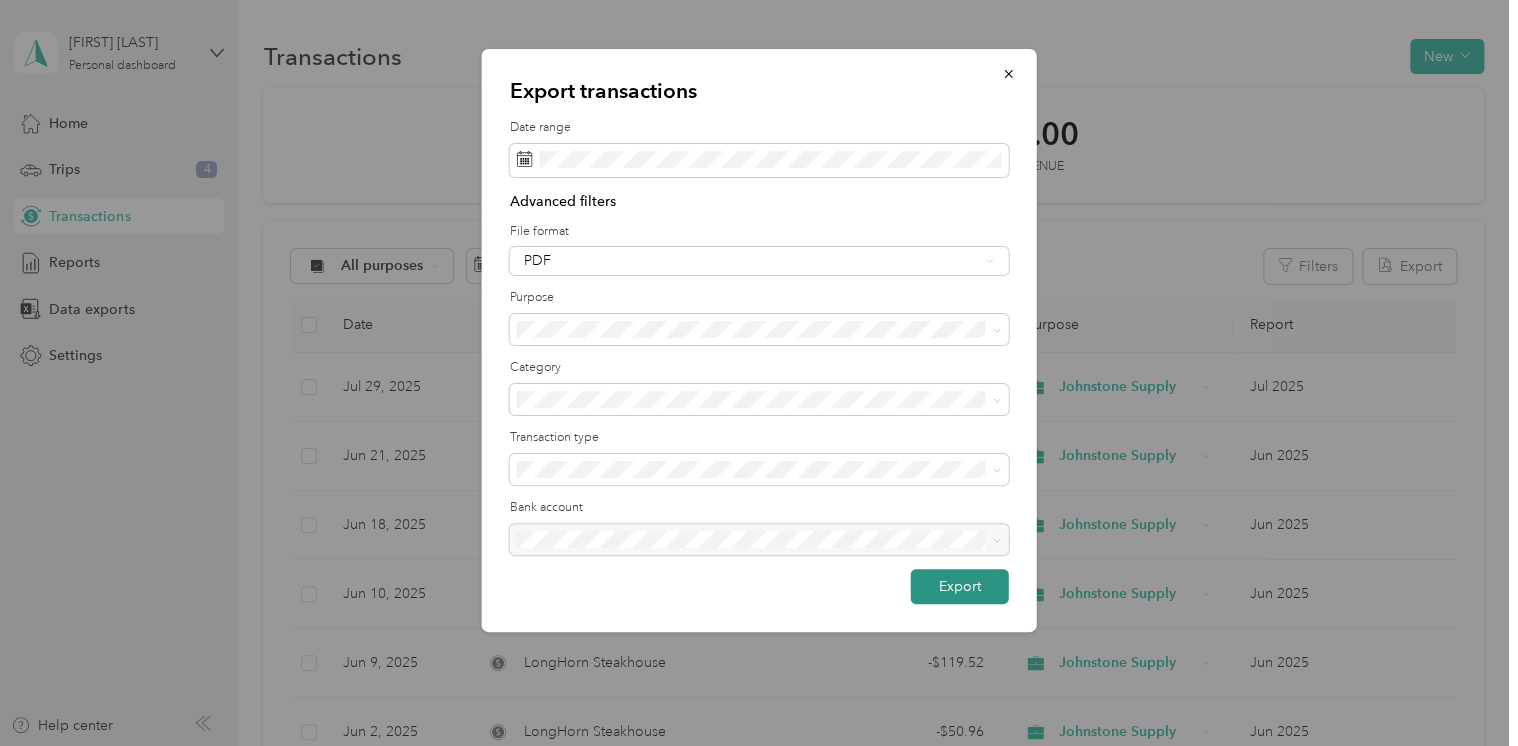 click on "Export" at bounding box center (960, 586) 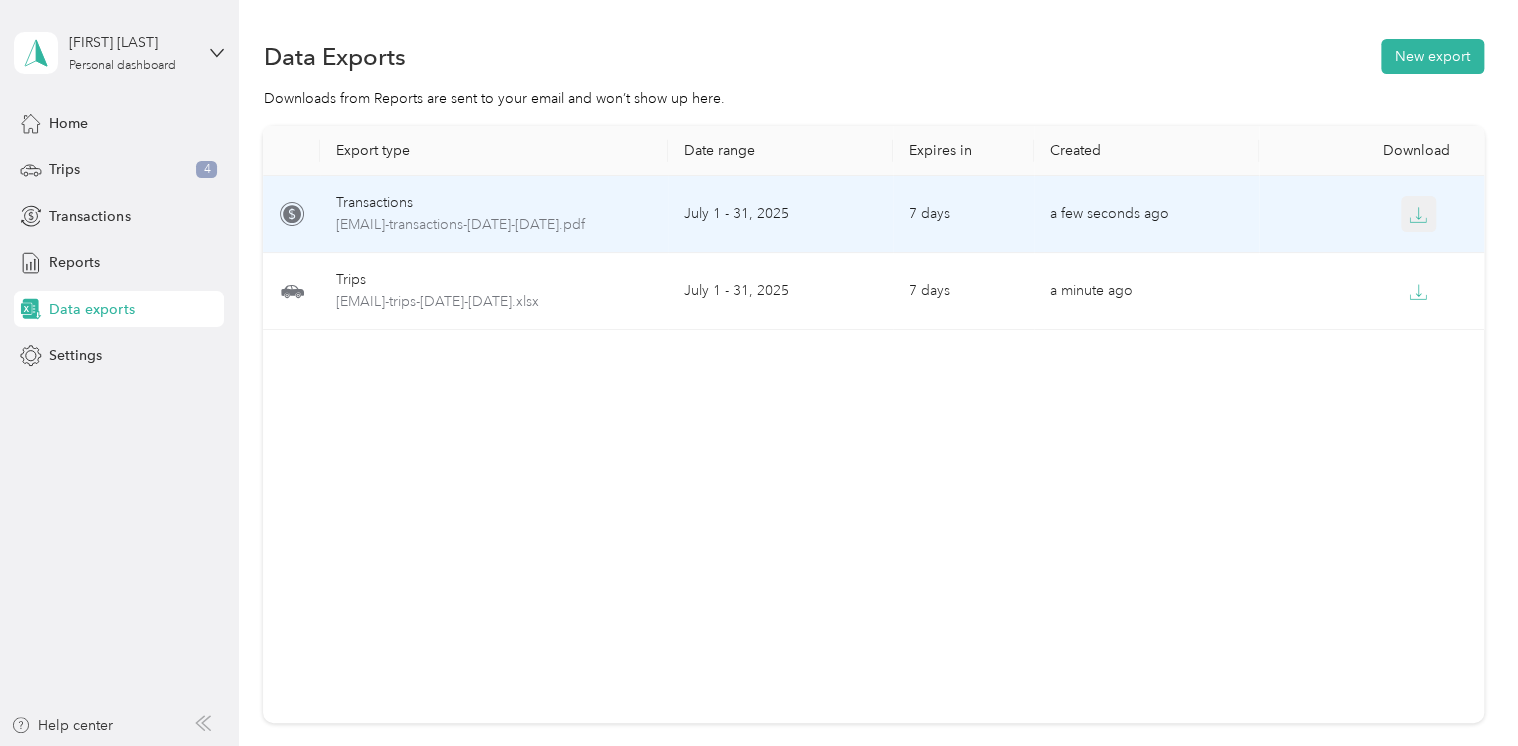 click 